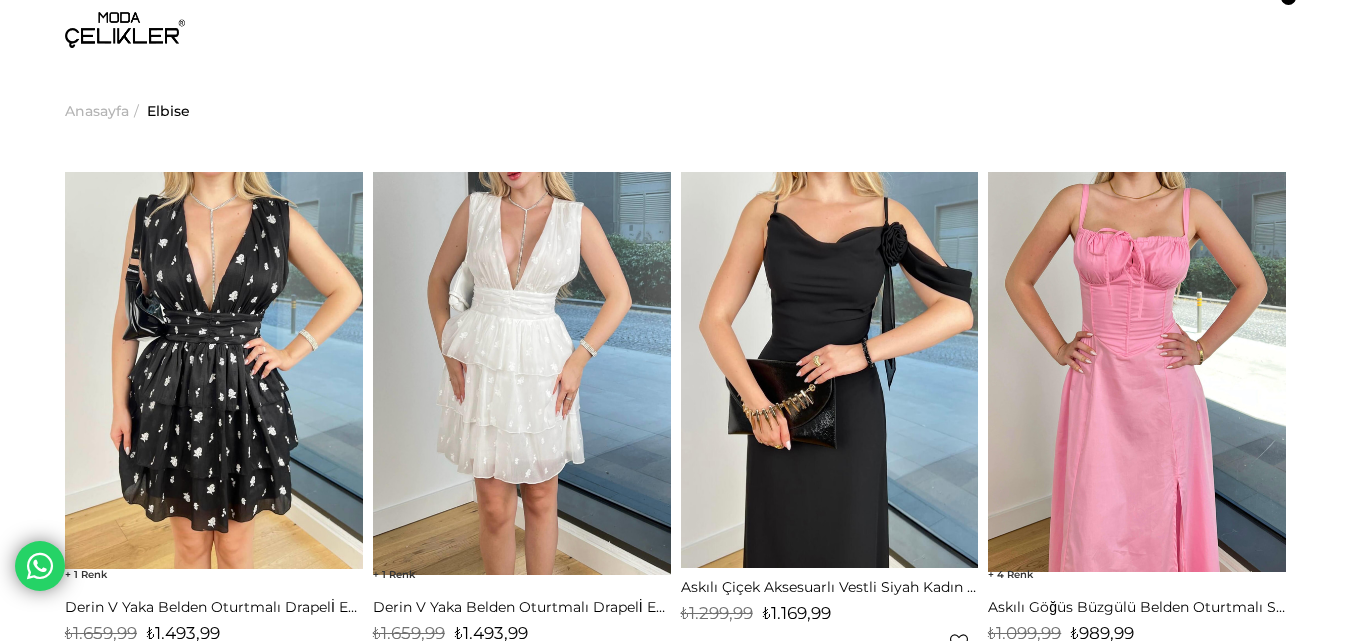 scroll, scrollTop: 0, scrollLeft: 0, axis: both 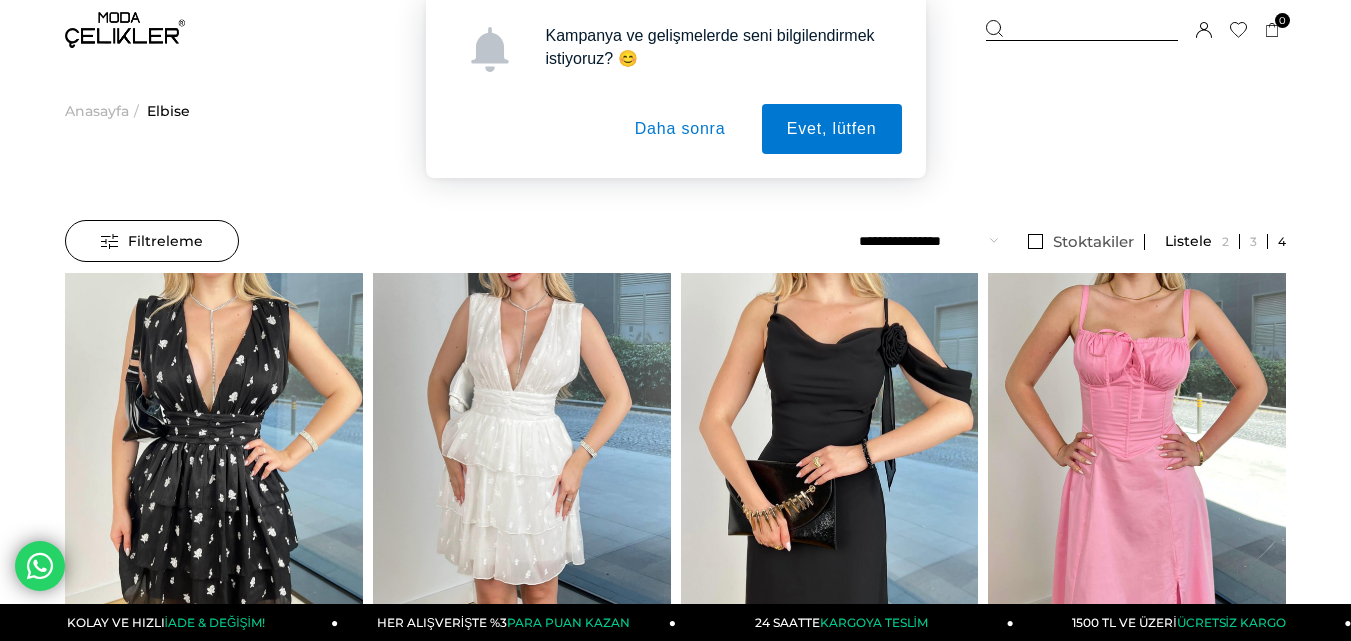 click on "Daha sonra" at bounding box center (680, 129) 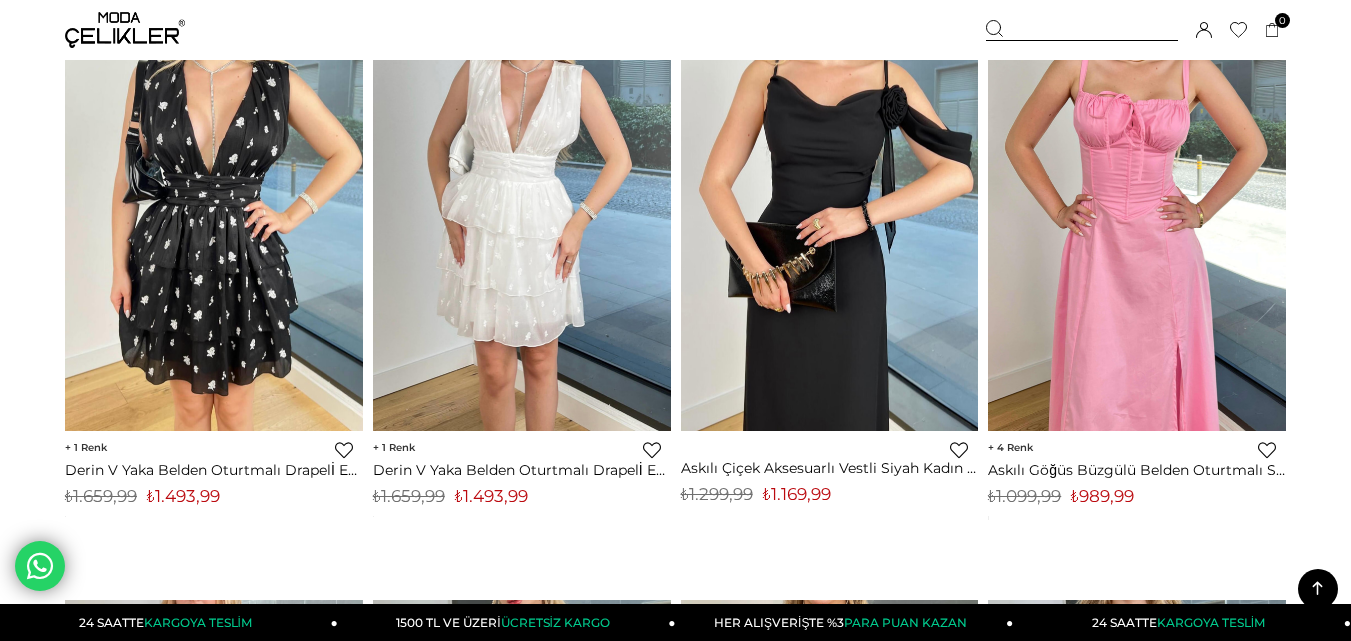 scroll, scrollTop: 778, scrollLeft: 0, axis: vertical 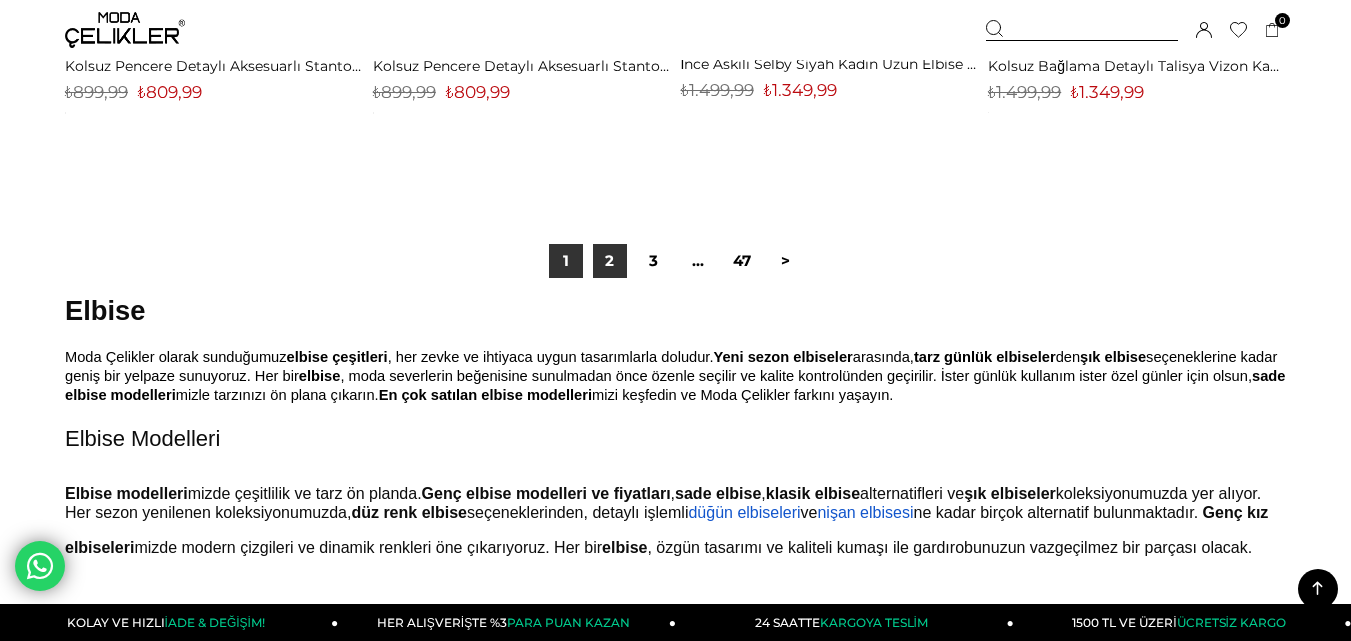click on "2" at bounding box center (610, 261) 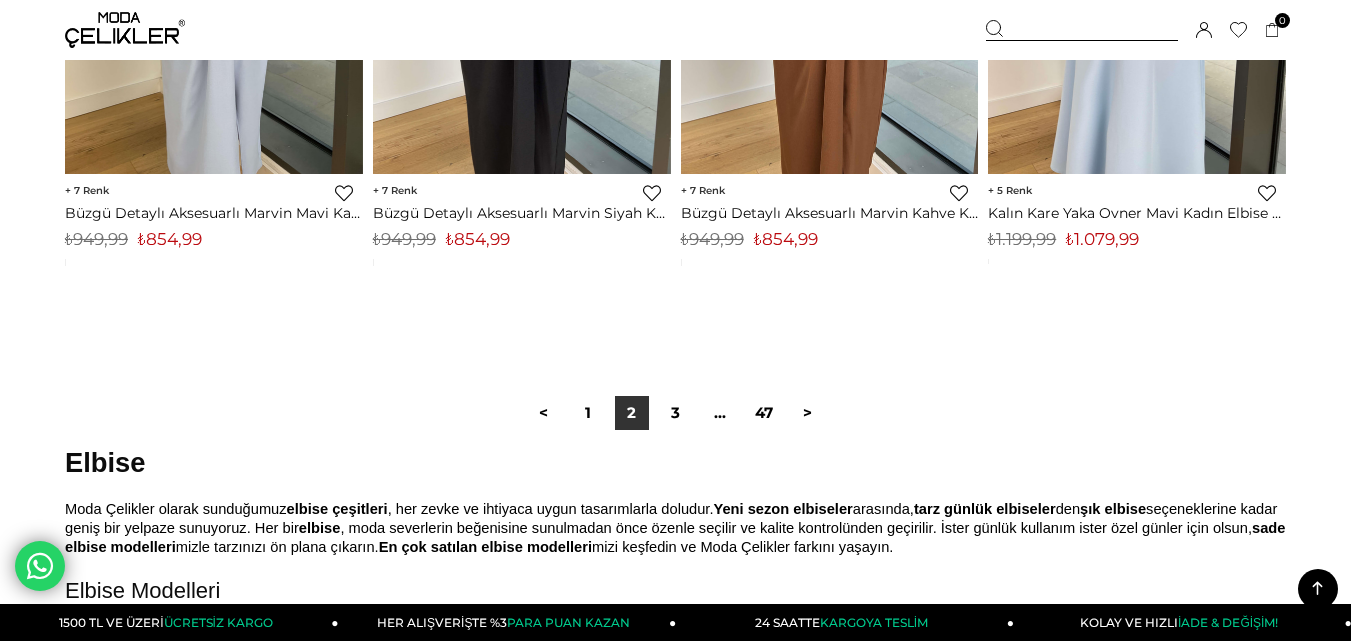 scroll, scrollTop: 11240, scrollLeft: 0, axis: vertical 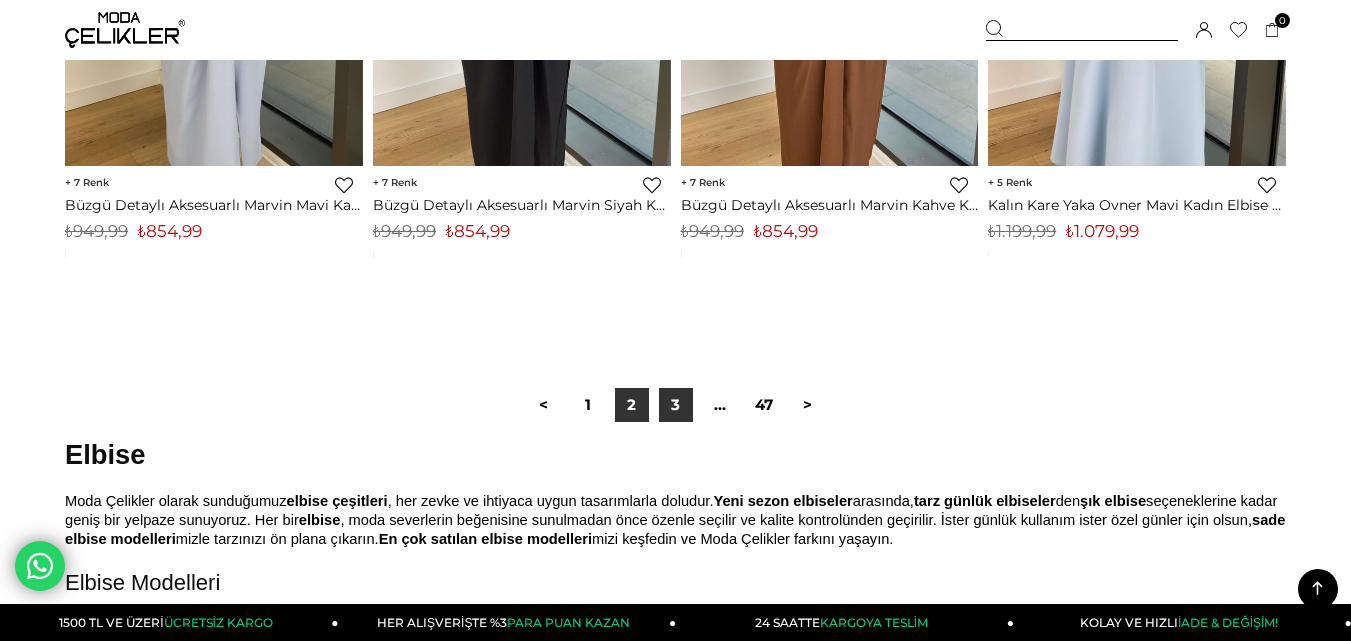 click on "3" at bounding box center (676, 405) 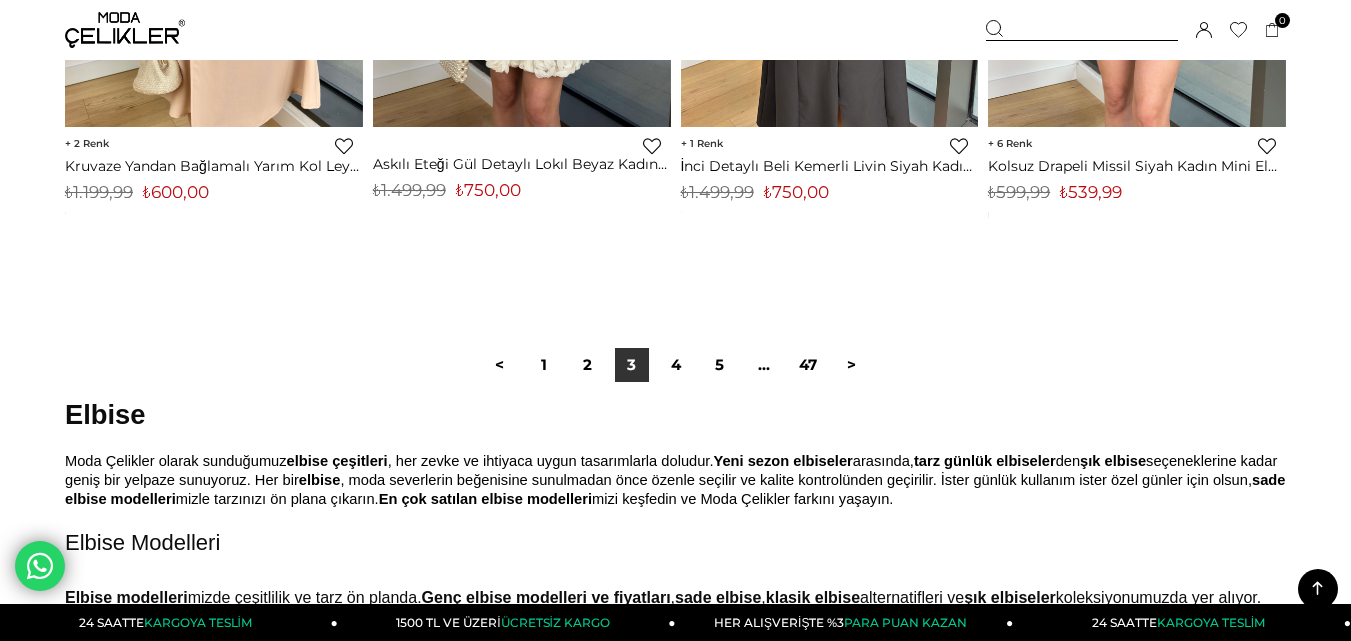 scroll, scrollTop: 11360, scrollLeft: 0, axis: vertical 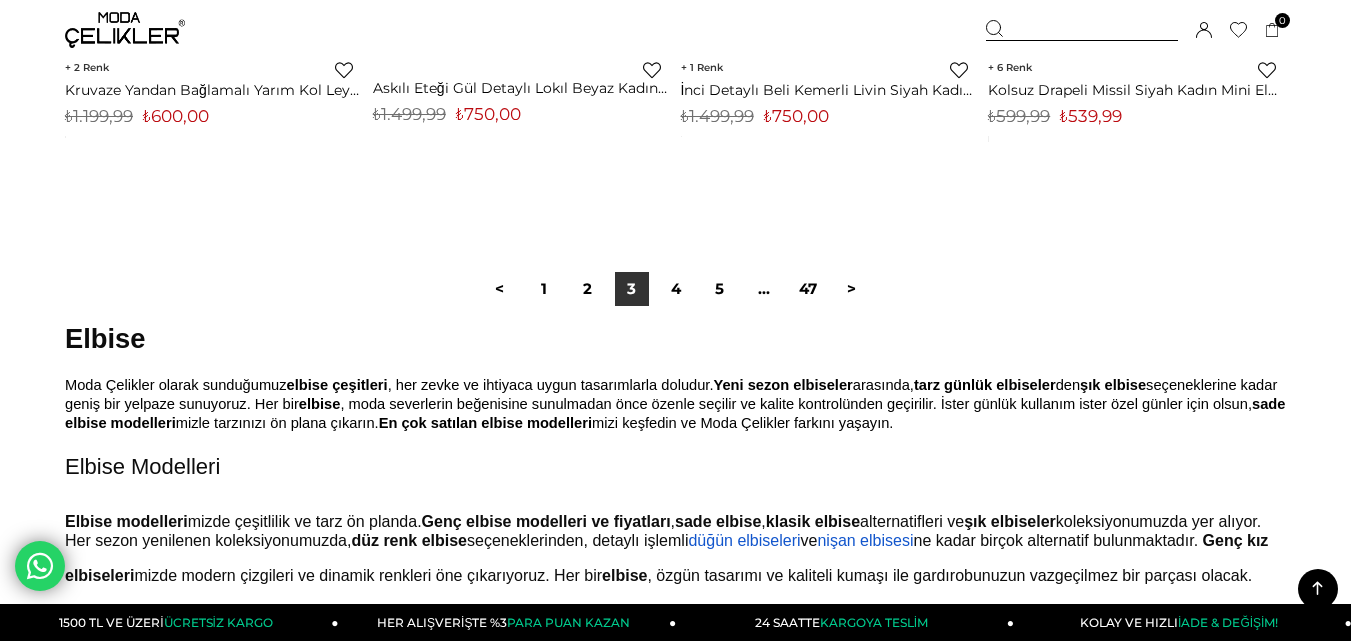 click at bounding box center [1082, 30] 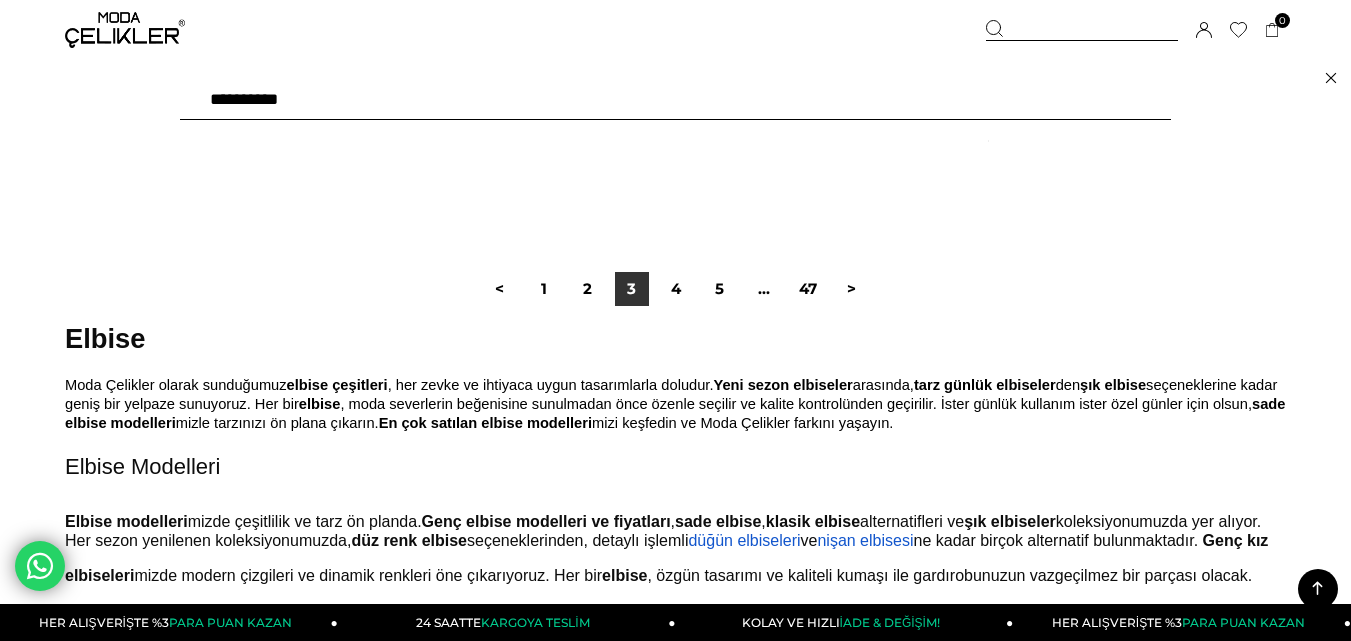 type on "**********" 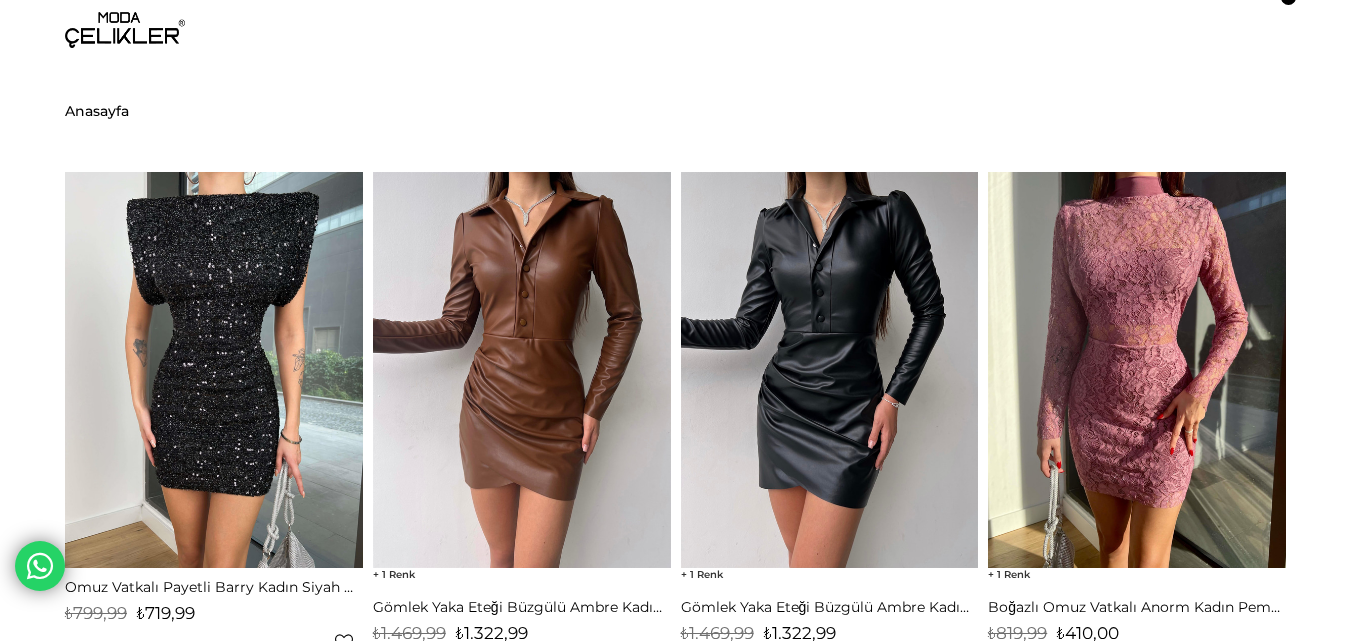 scroll, scrollTop: 0, scrollLeft: 0, axis: both 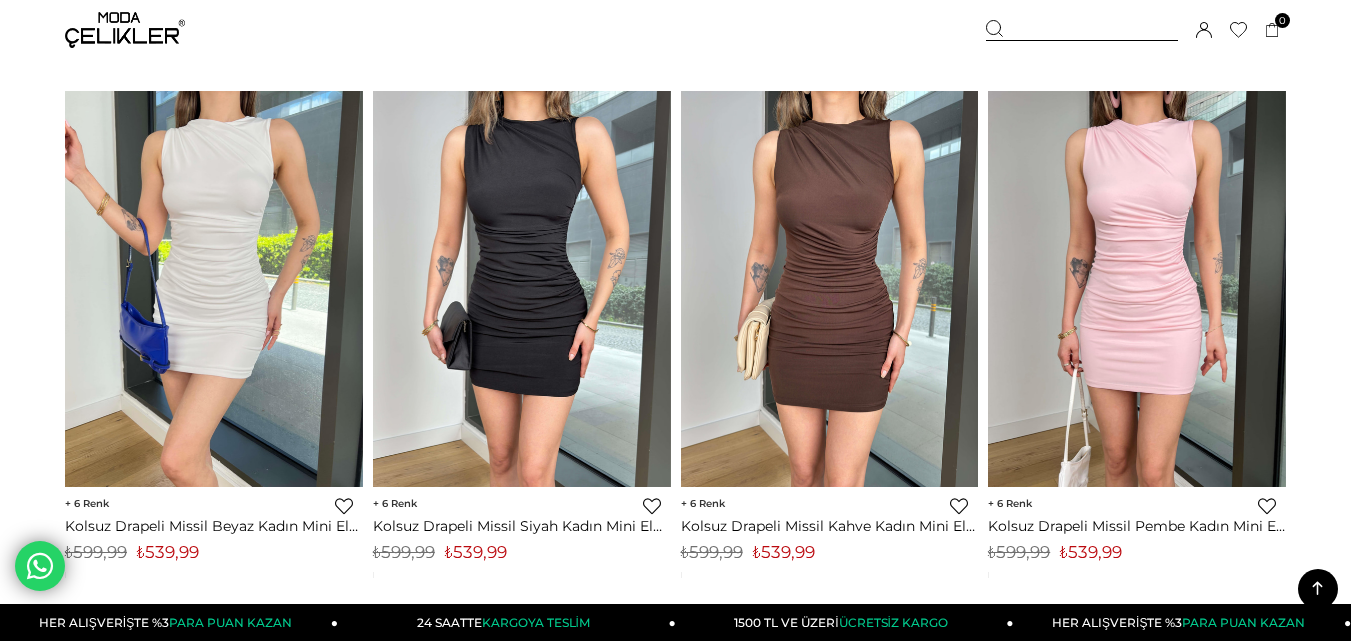 click on "Favorilere Ekle" at bounding box center [344, 506] 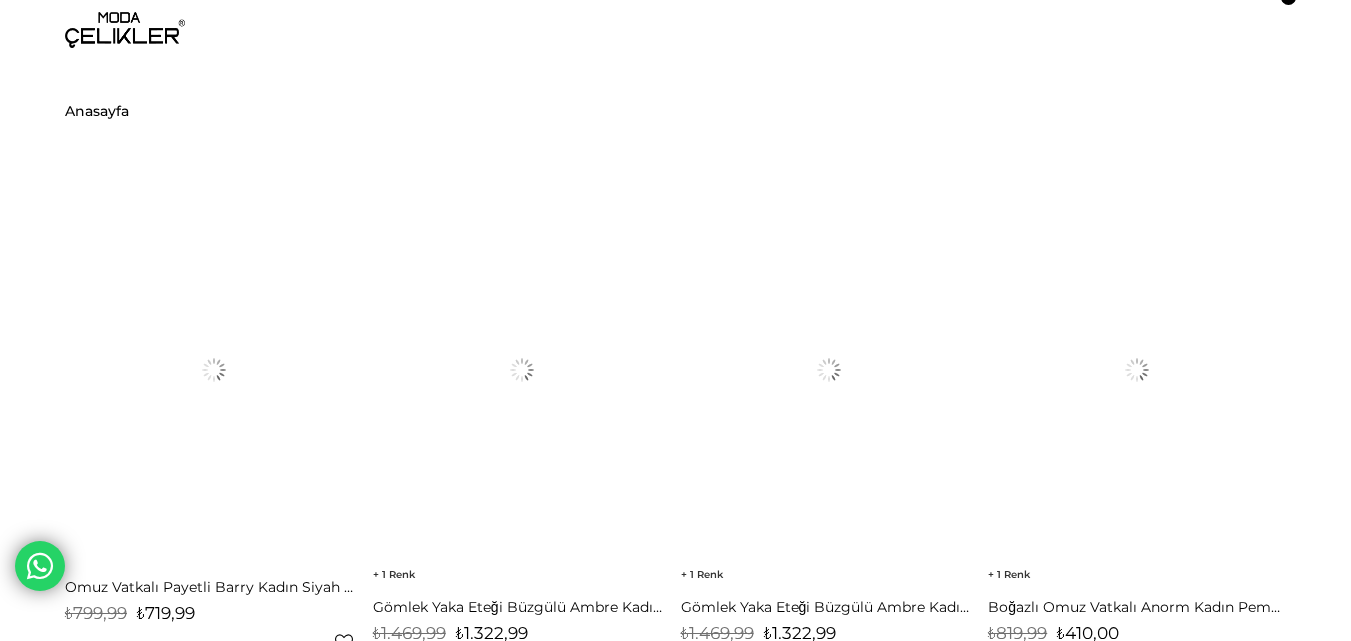 scroll, scrollTop: 5051, scrollLeft: 0, axis: vertical 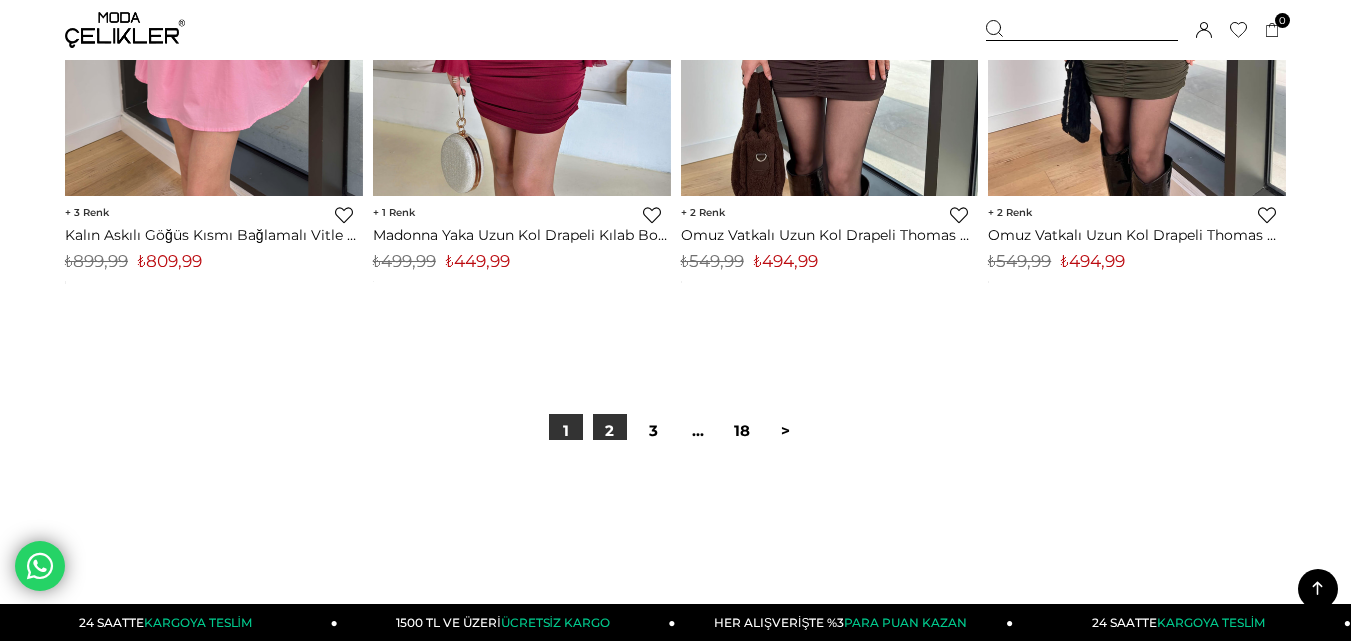 click on "2" at bounding box center (610, 431) 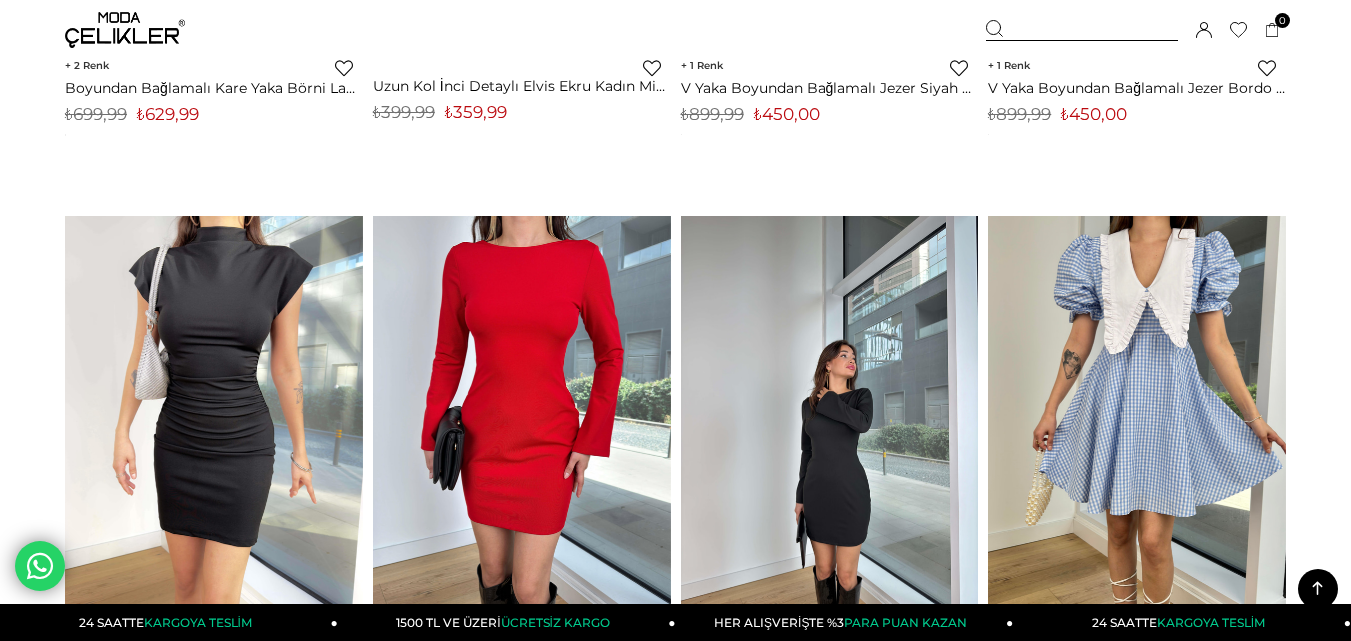 scroll, scrollTop: 0, scrollLeft: 0, axis: both 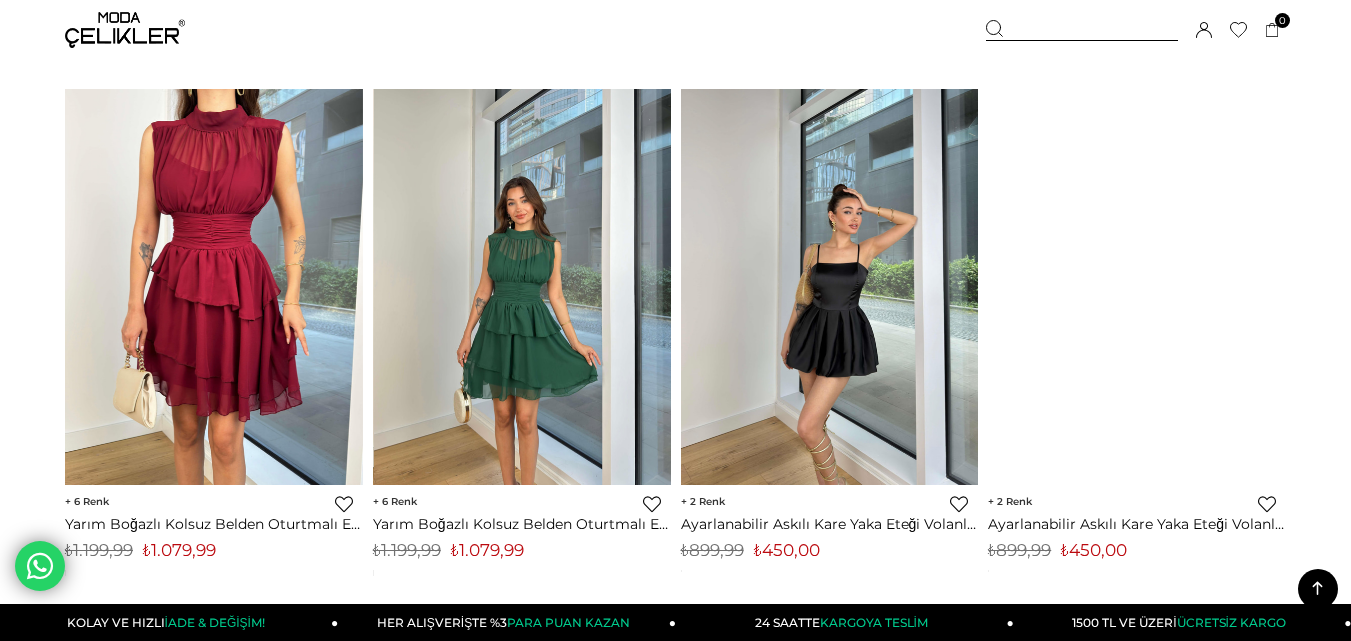 click at bounding box center [831, 287] 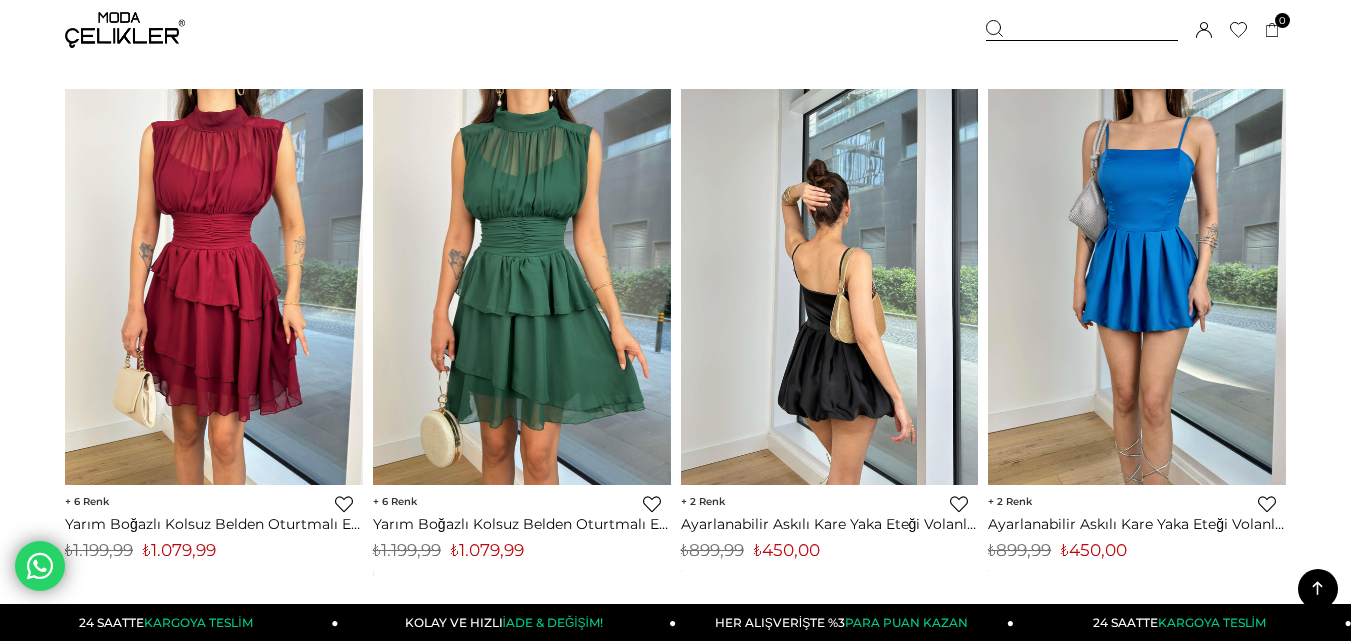 click at bounding box center (830, 287) 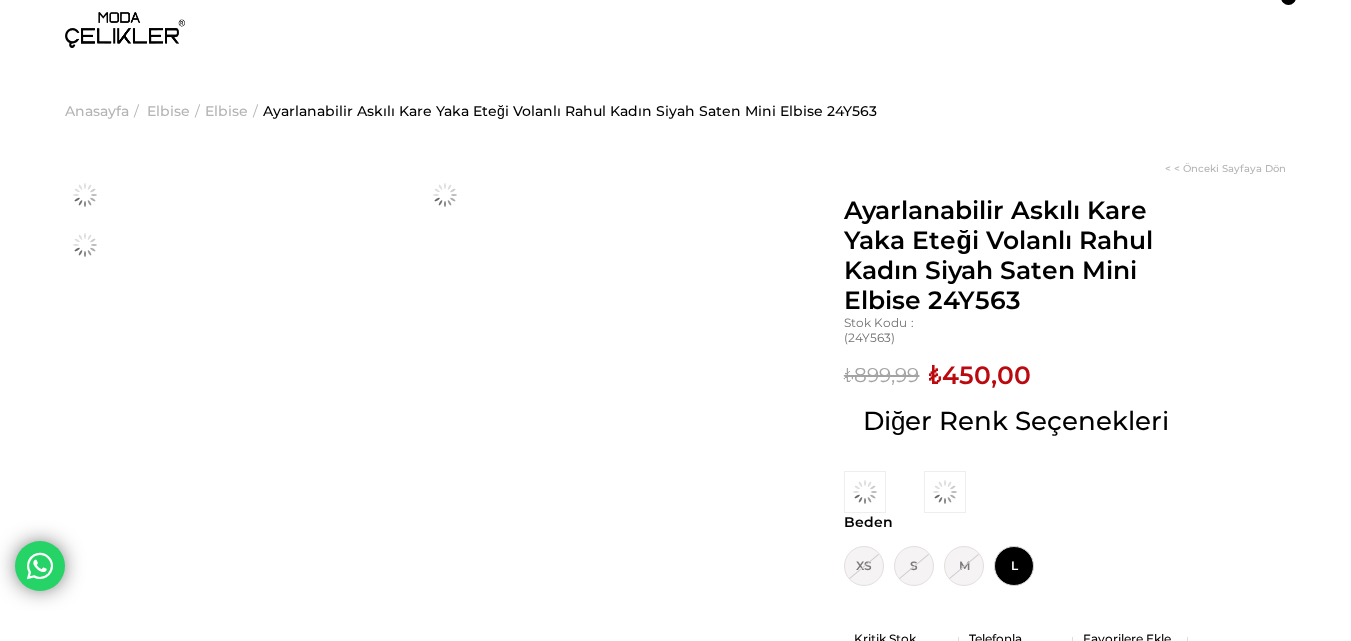scroll, scrollTop: 0, scrollLeft: 0, axis: both 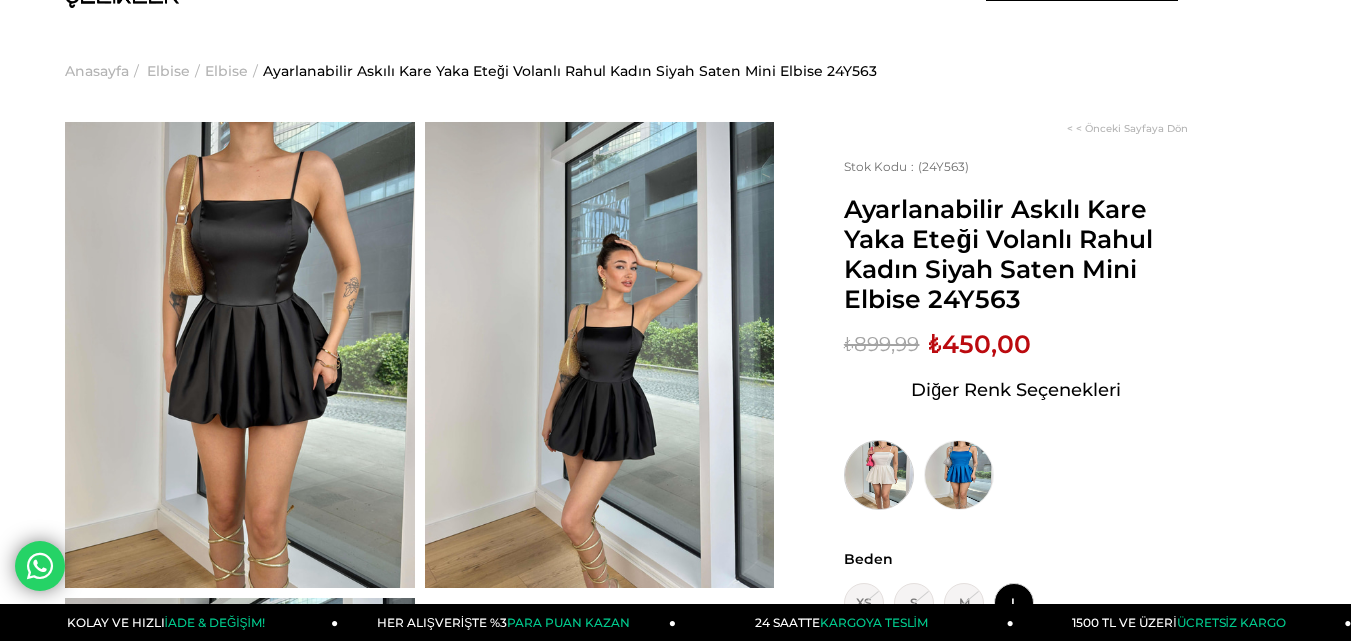 click at bounding box center [879, 475] 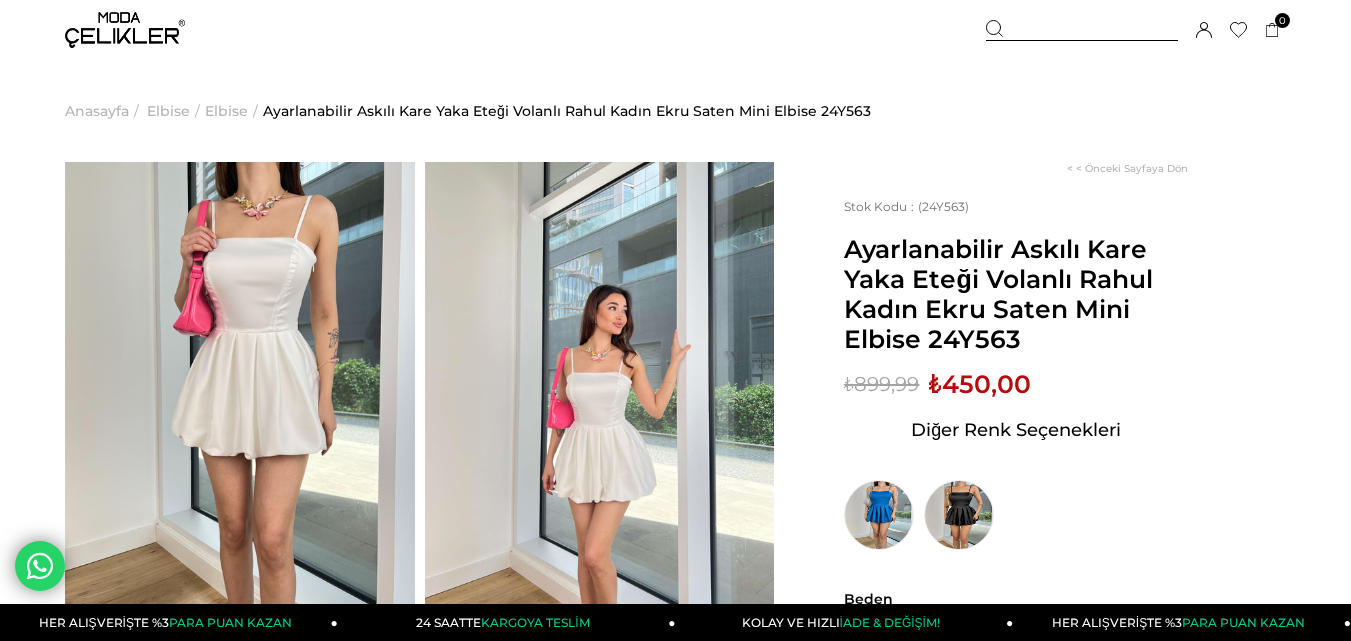 scroll, scrollTop: 0, scrollLeft: 0, axis: both 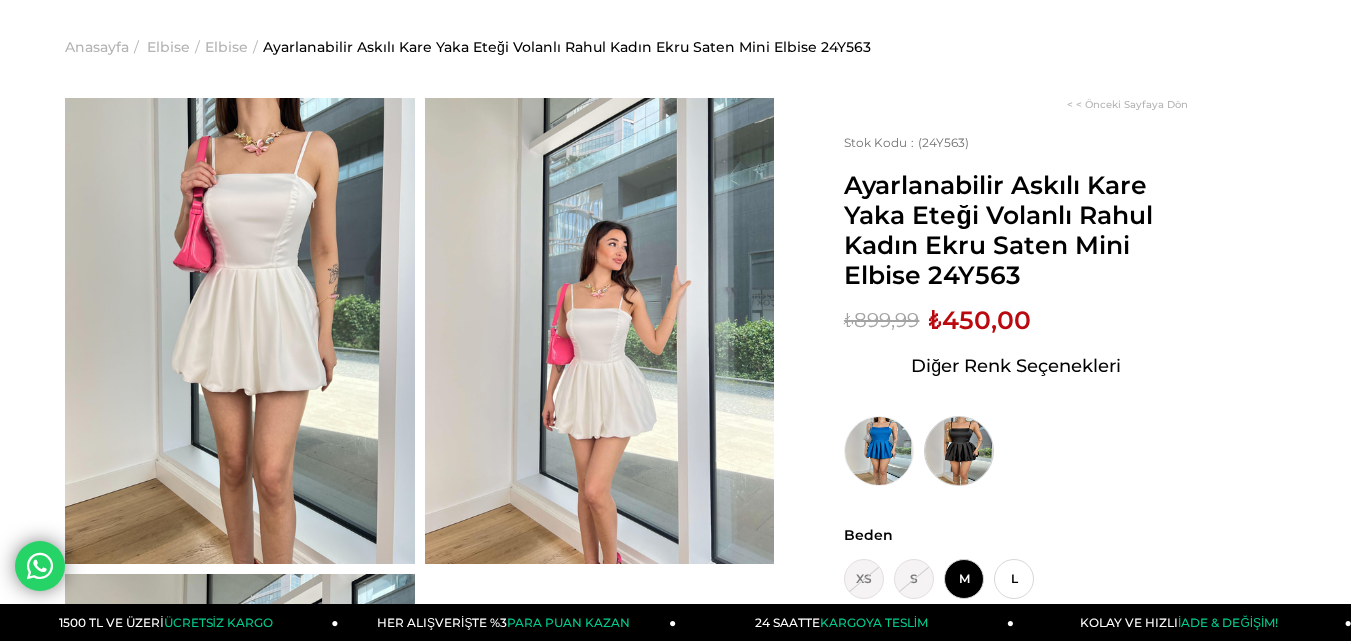 click at bounding box center [959, 451] 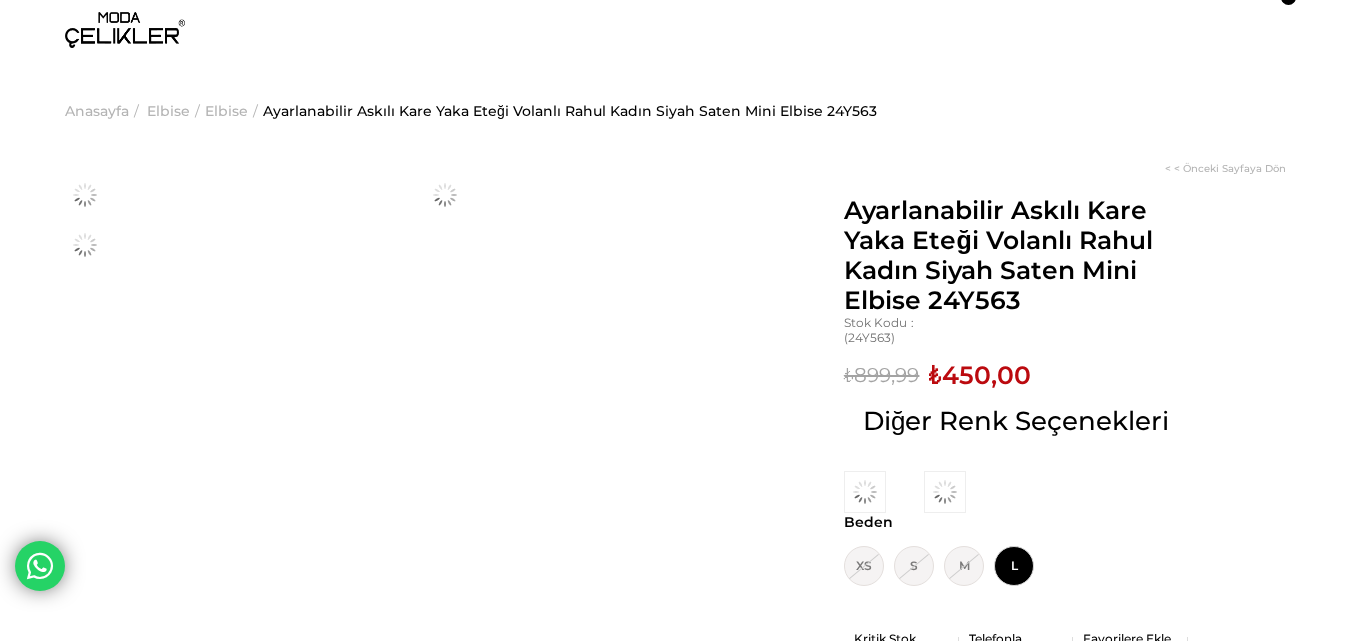scroll, scrollTop: 0, scrollLeft: 0, axis: both 